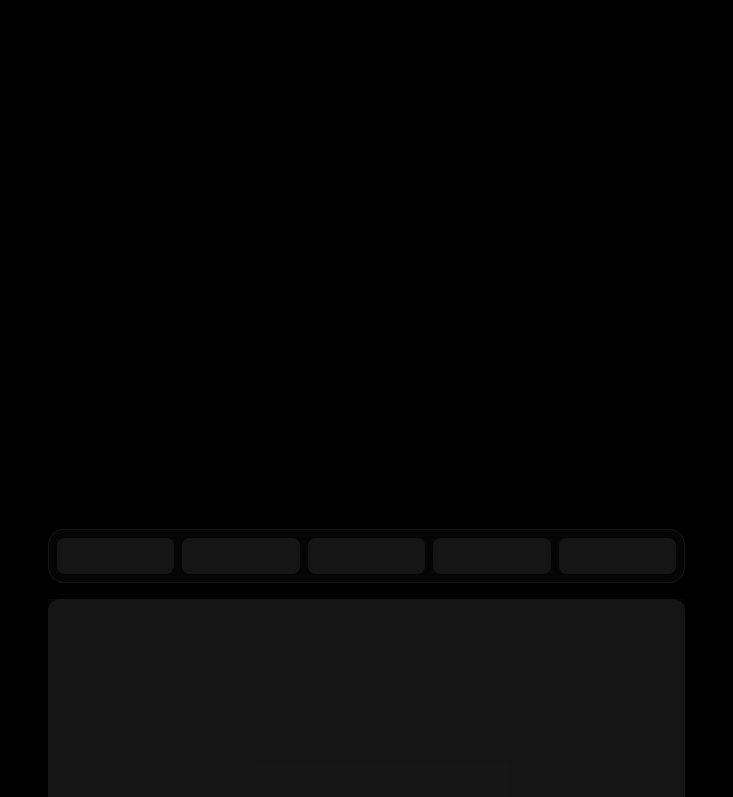 scroll, scrollTop: 0, scrollLeft: 0, axis: both 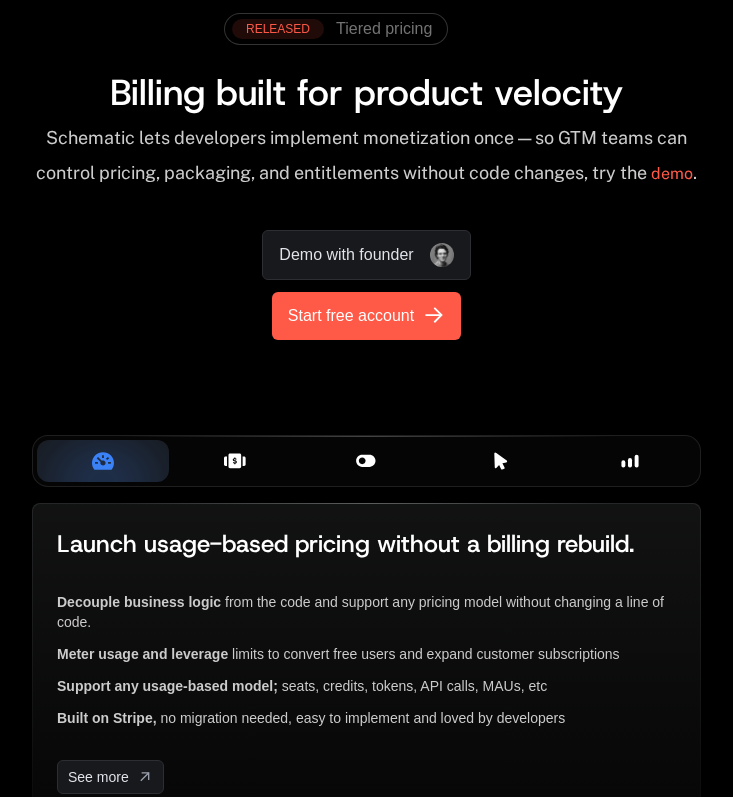 click on "Start free account" at bounding box center (351, 316) 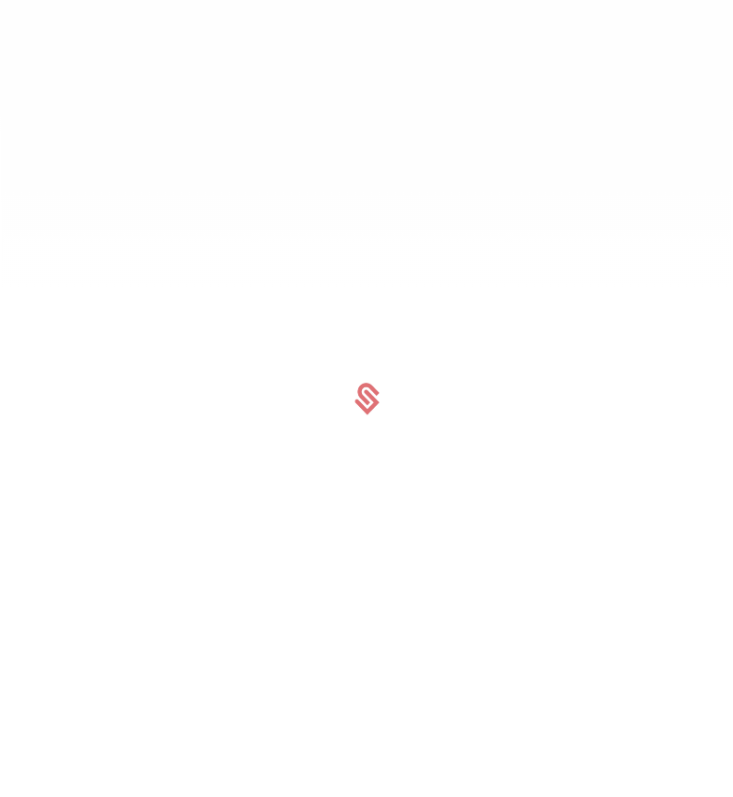scroll, scrollTop: 0, scrollLeft: 0, axis: both 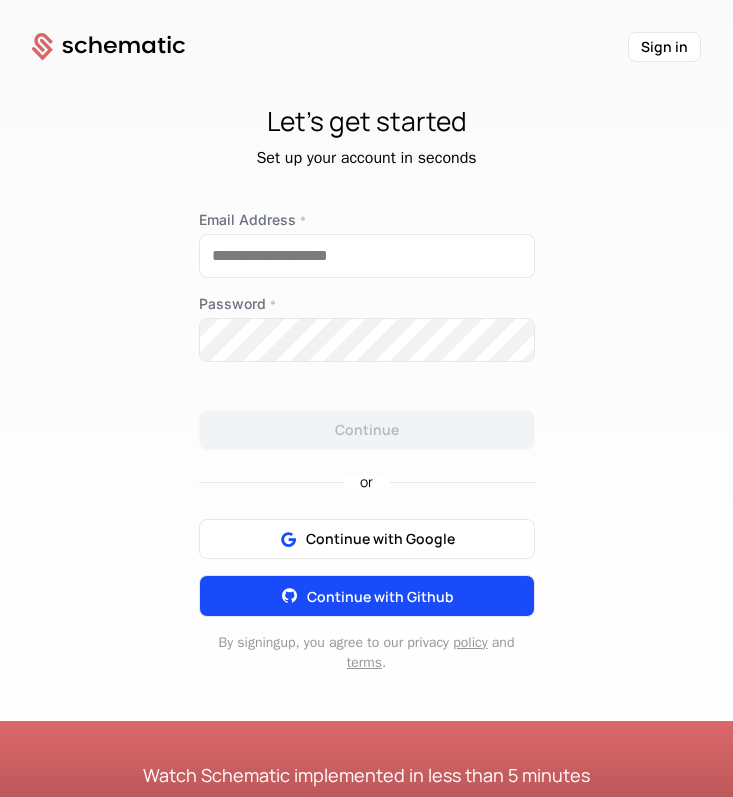 click on "Continue with Github" at bounding box center [380, 596] 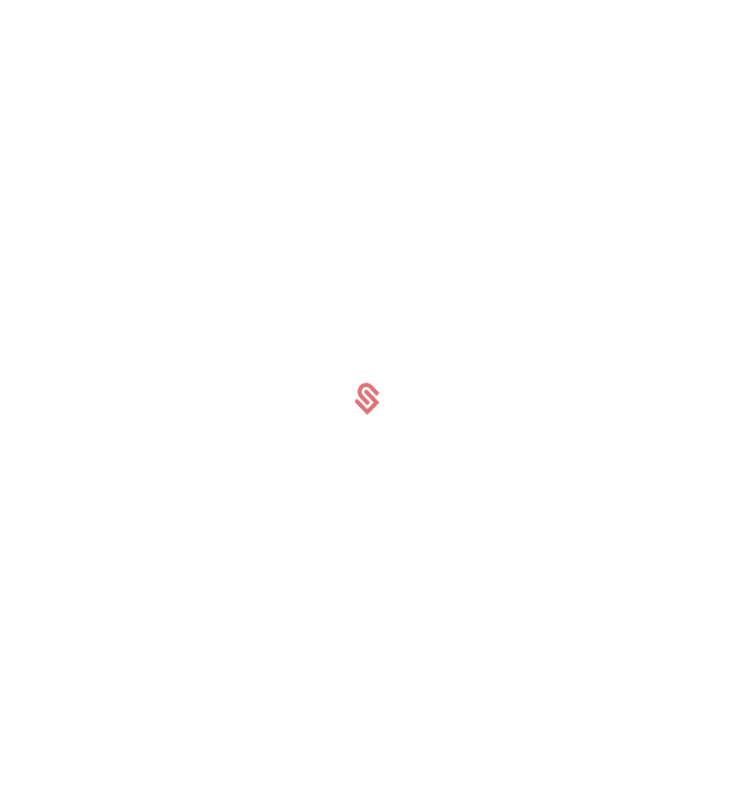 scroll, scrollTop: 0, scrollLeft: 0, axis: both 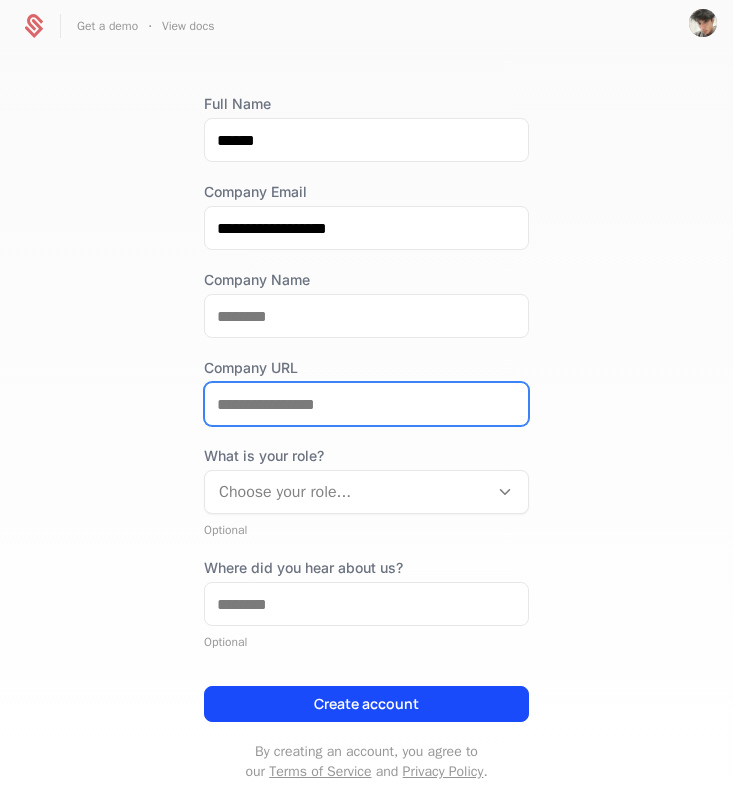 click on "Company URL" at bounding box center [366, 404] 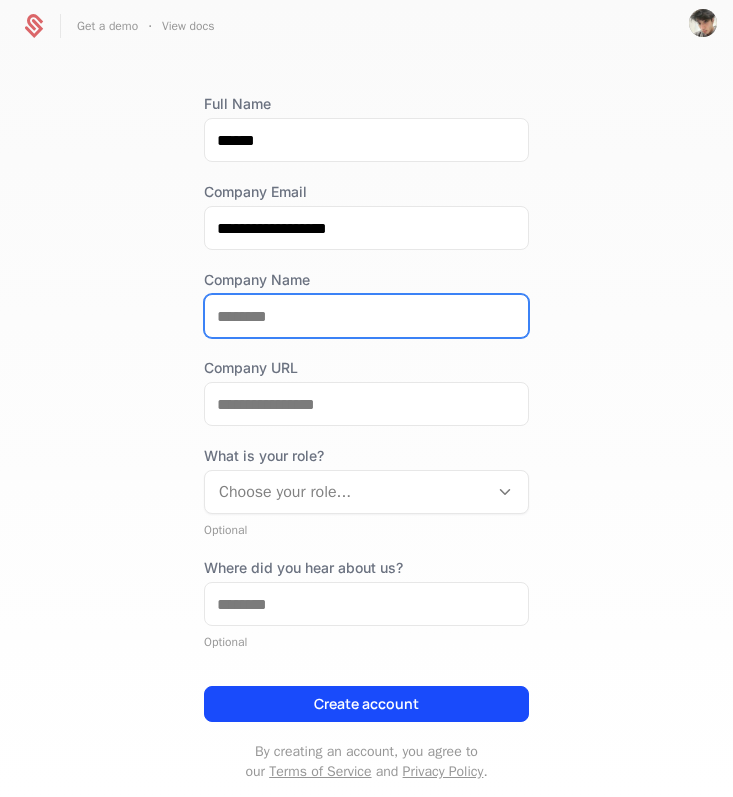 click on "Company Name" at bounding box center (366, 316) 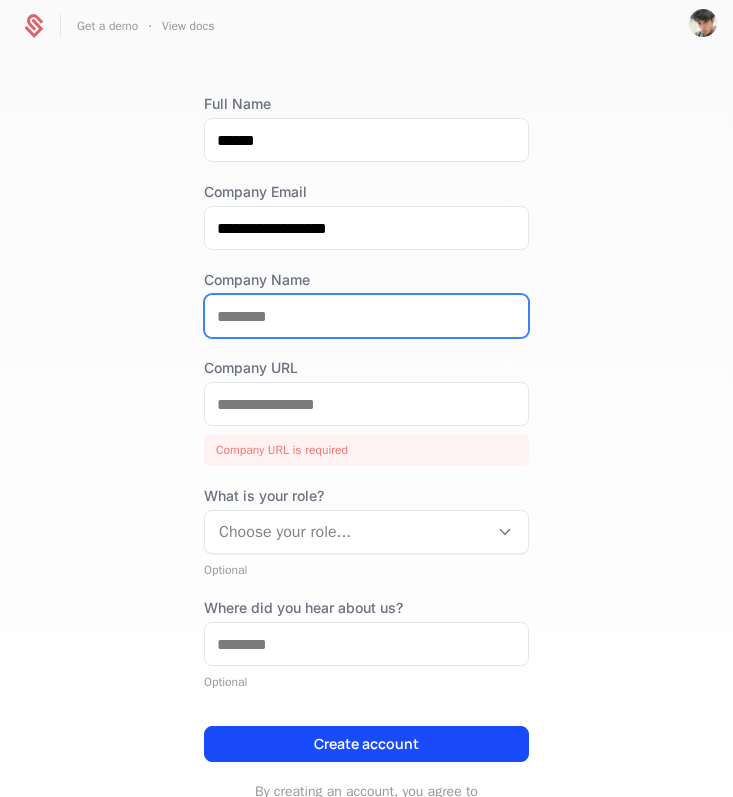 scroll, scrollTop: 177, scrollLeft: 0, axis: vertical 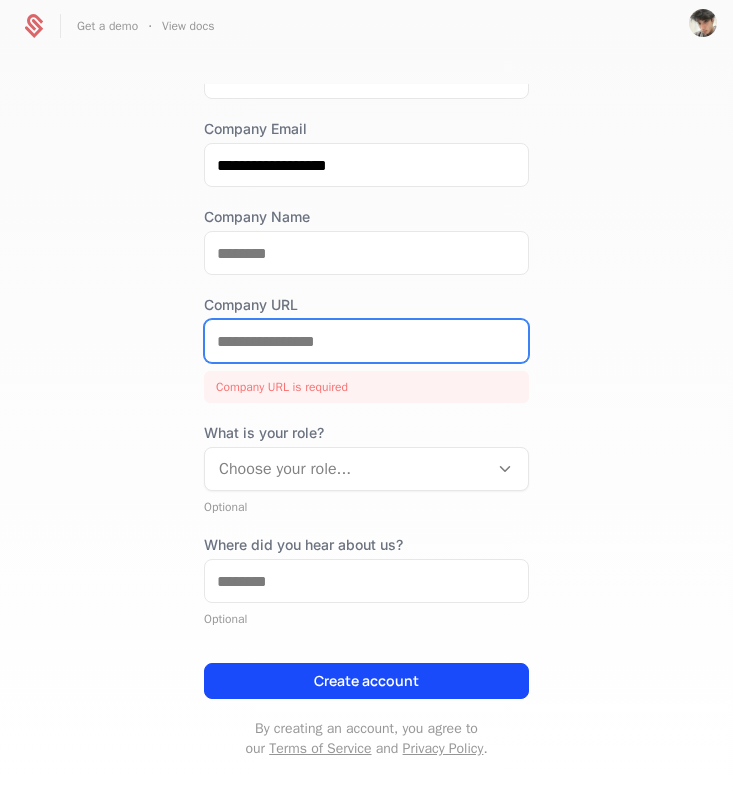 click at bounding box center [366, 341] 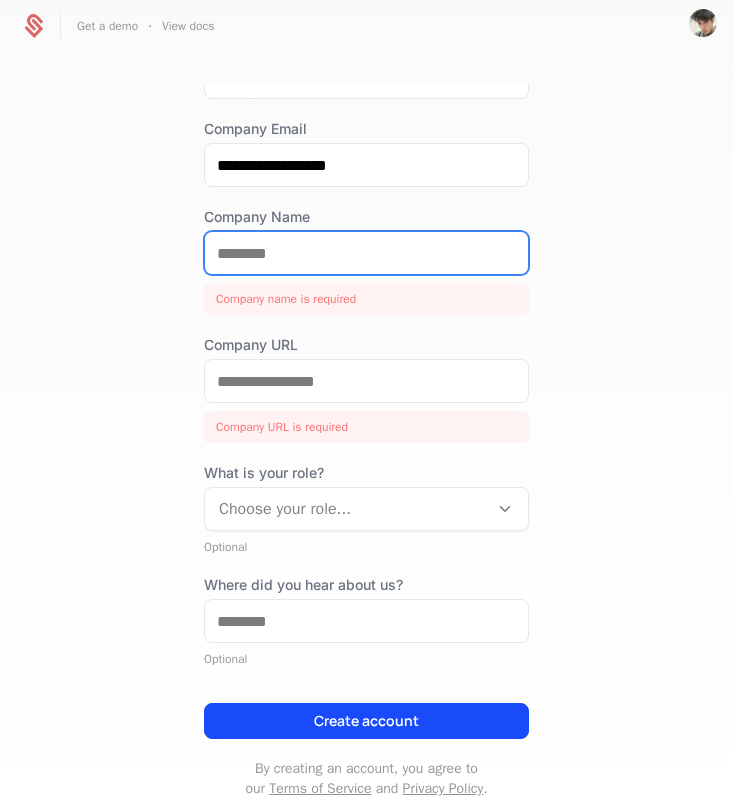 click on "Company Name" at bounding box center [366, 253] 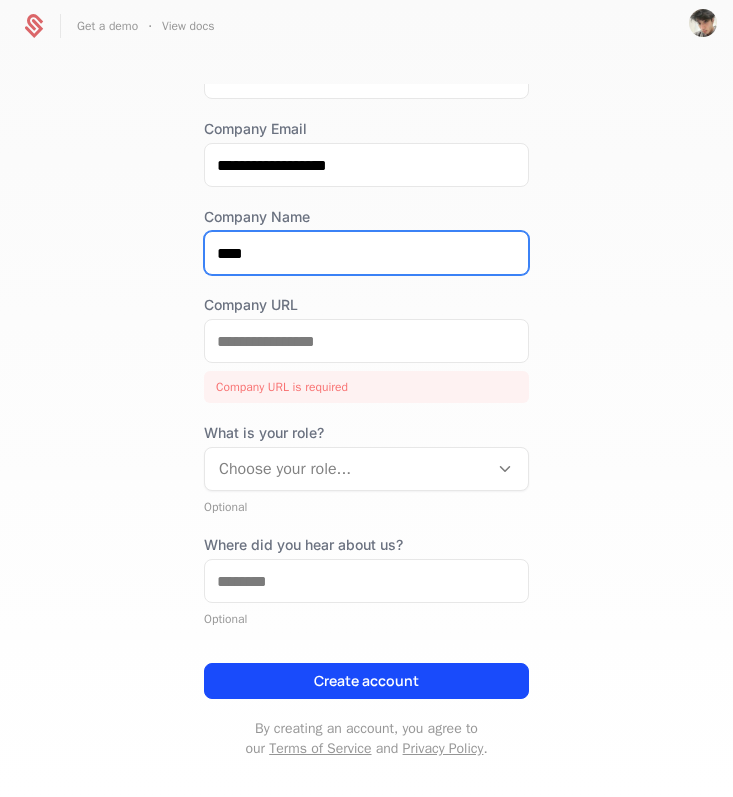 type on "****" 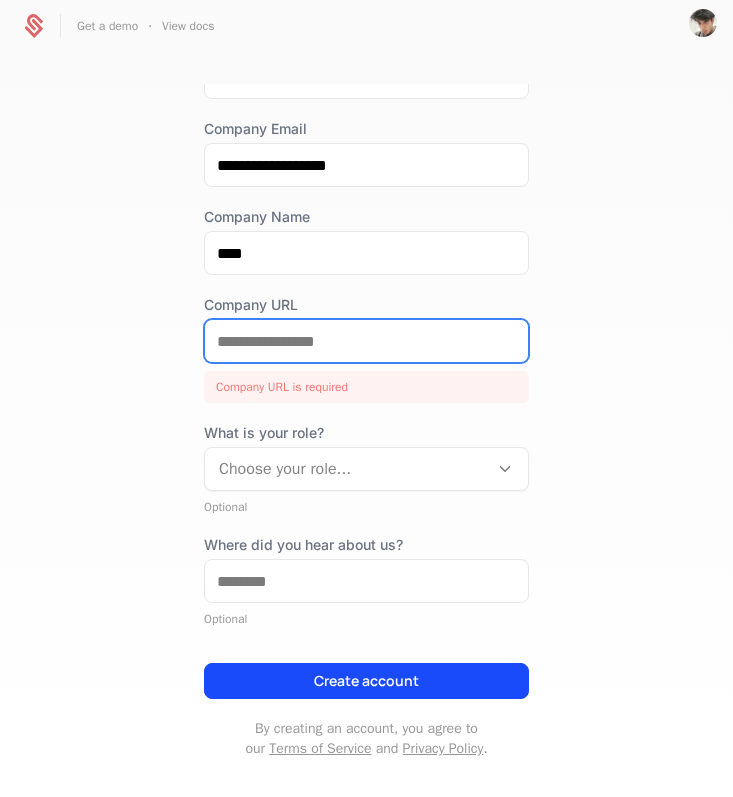 click on "Company URL" at bounding box center (366, 341) 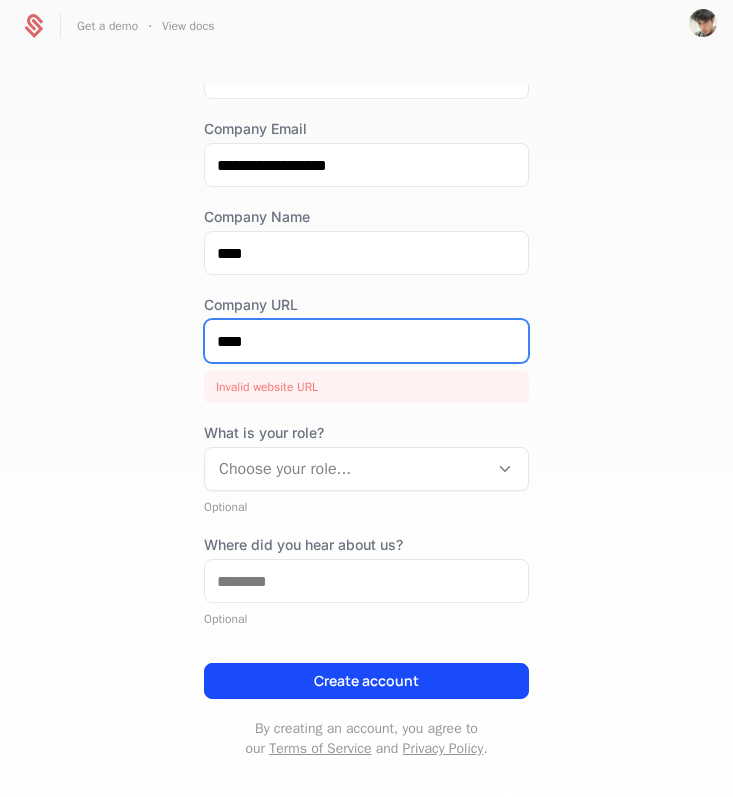 type on "****" 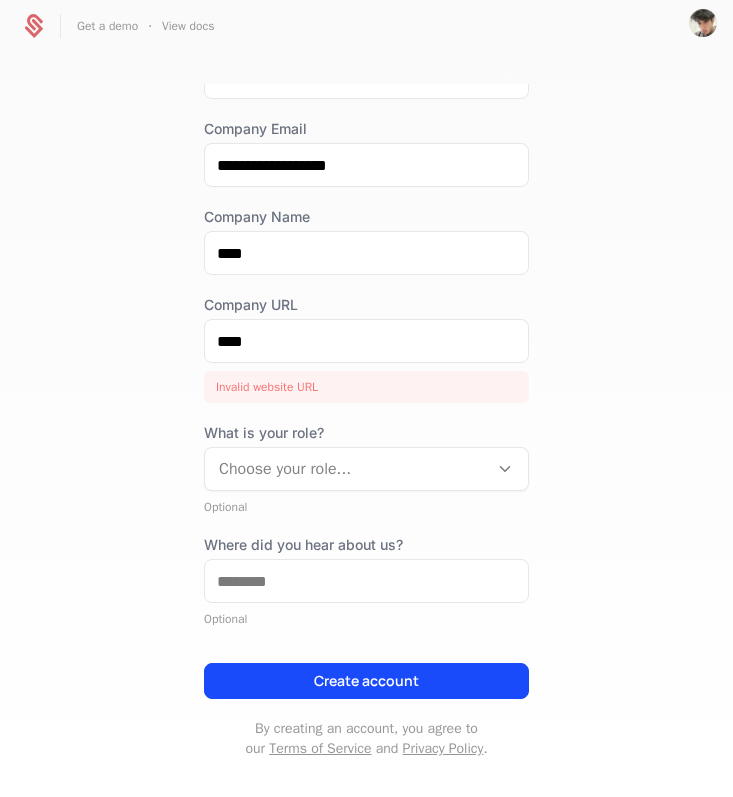 click on "What is your role? Choose your role..." at bounding box center [366, 457] 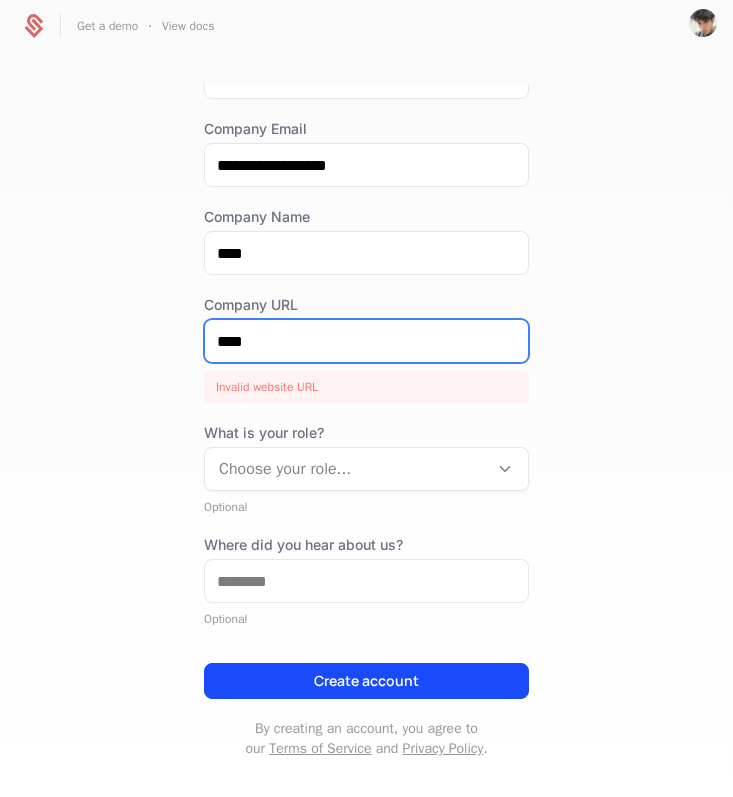 drag, startPoint x: 341, startPoint y: 347, endPoint x: 184, endPoint y: 346, distance: 157.00319 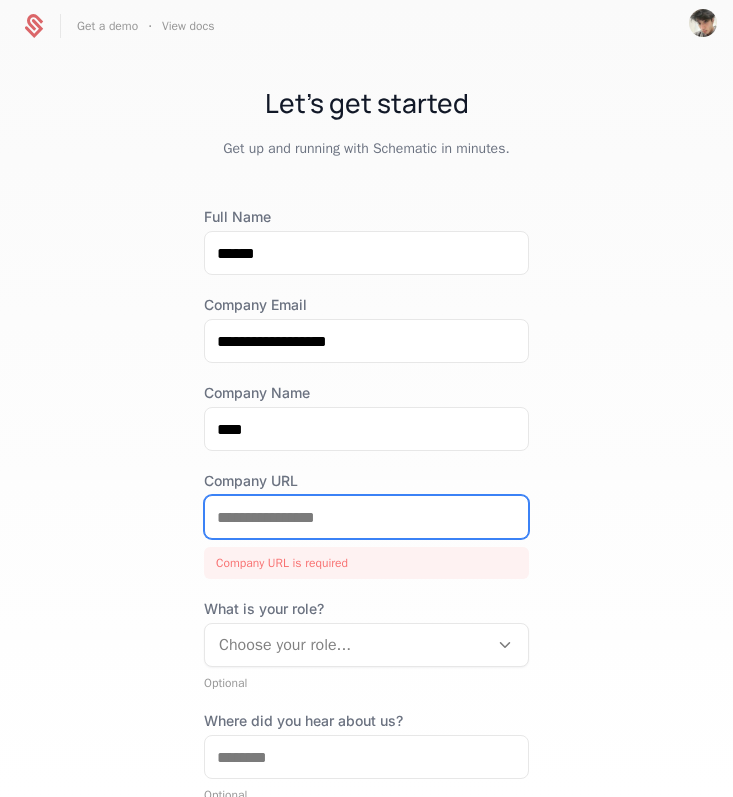 scroll, scrollTop: 177, scrollLeft: 0, axis: vertical 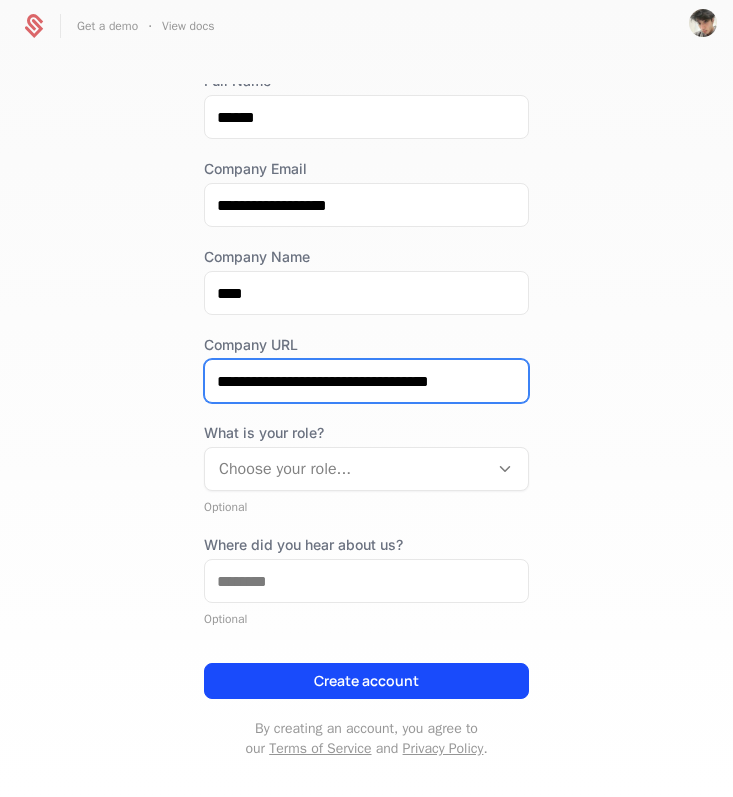 type on "**********" 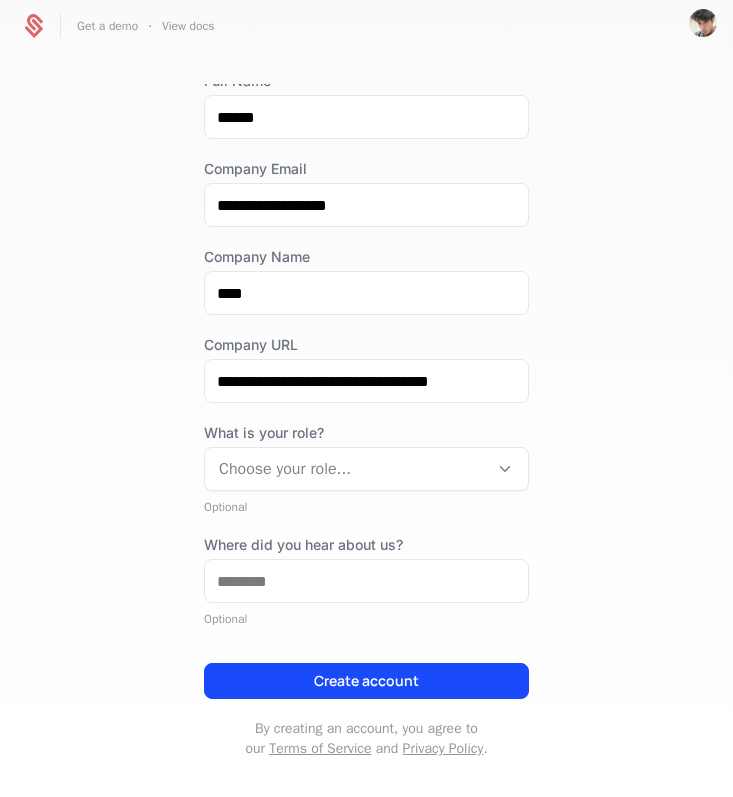 click at bounding box center (346, 469) 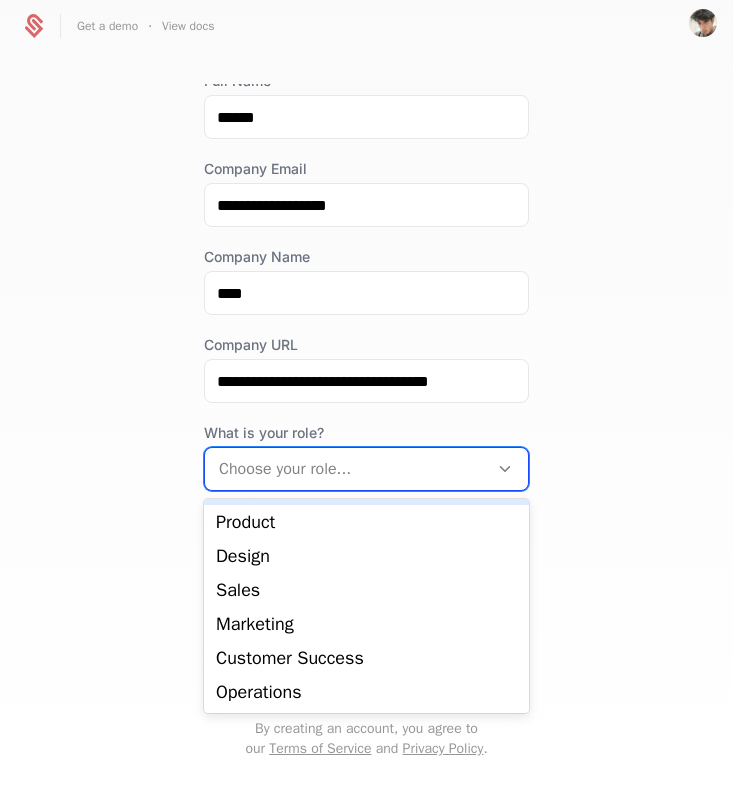scroll, scrollTop: 0, scrollLeft: 0, axis: both 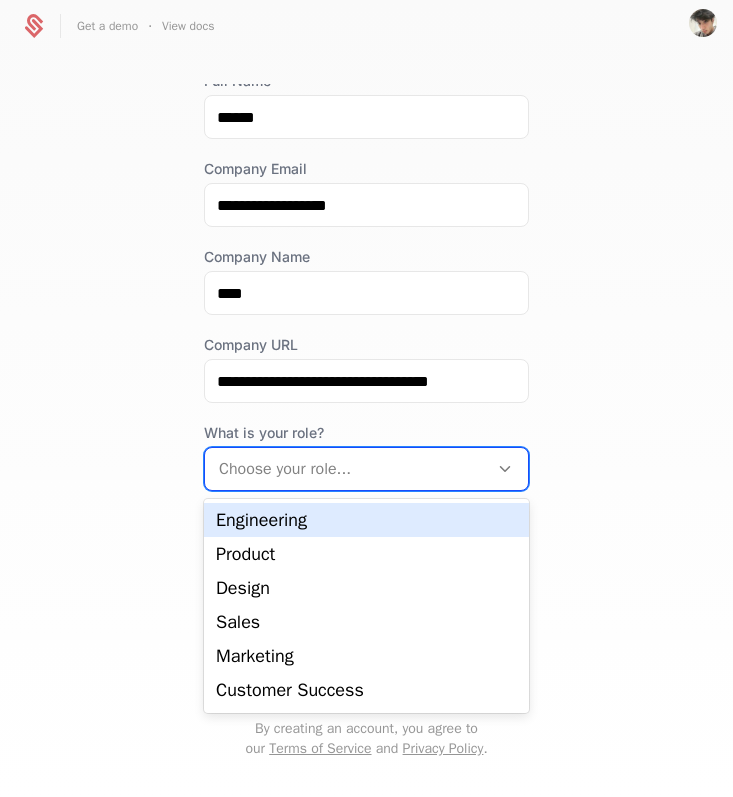 click on "Engineering" at bounding box center (366, 520) 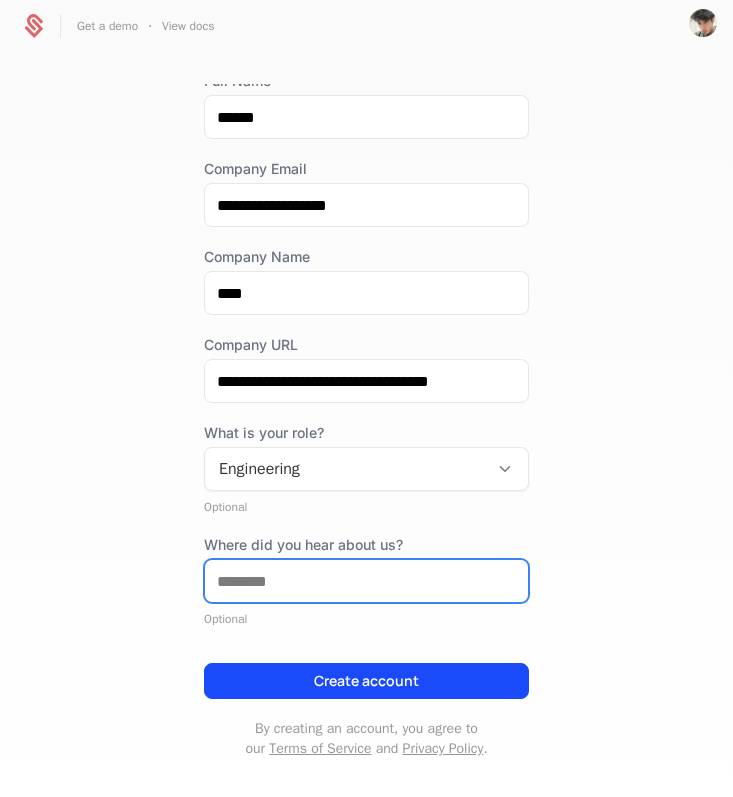 click on "Where did you hear about us?" at bounding box center (366, 581) 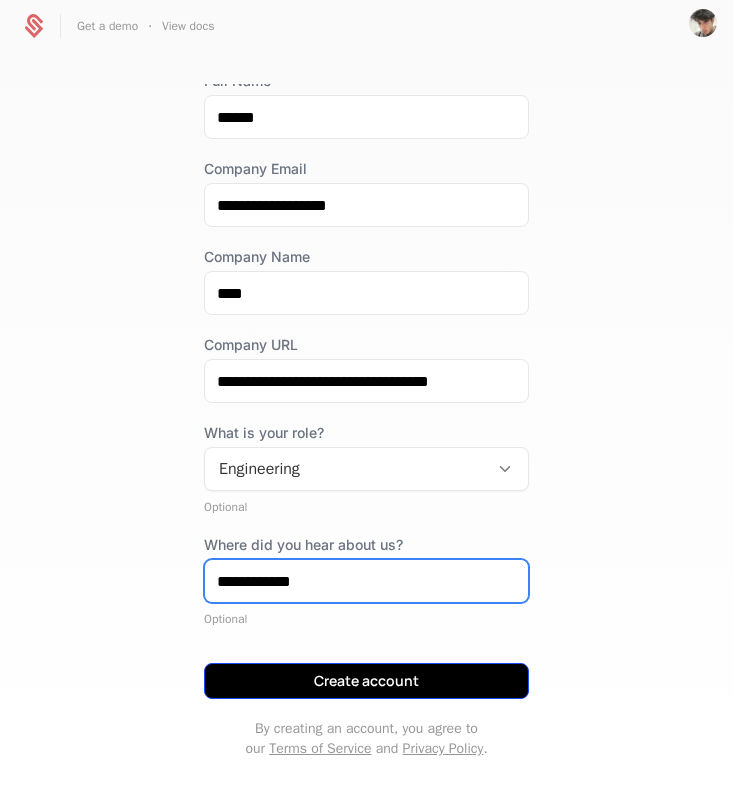 type on "**********" 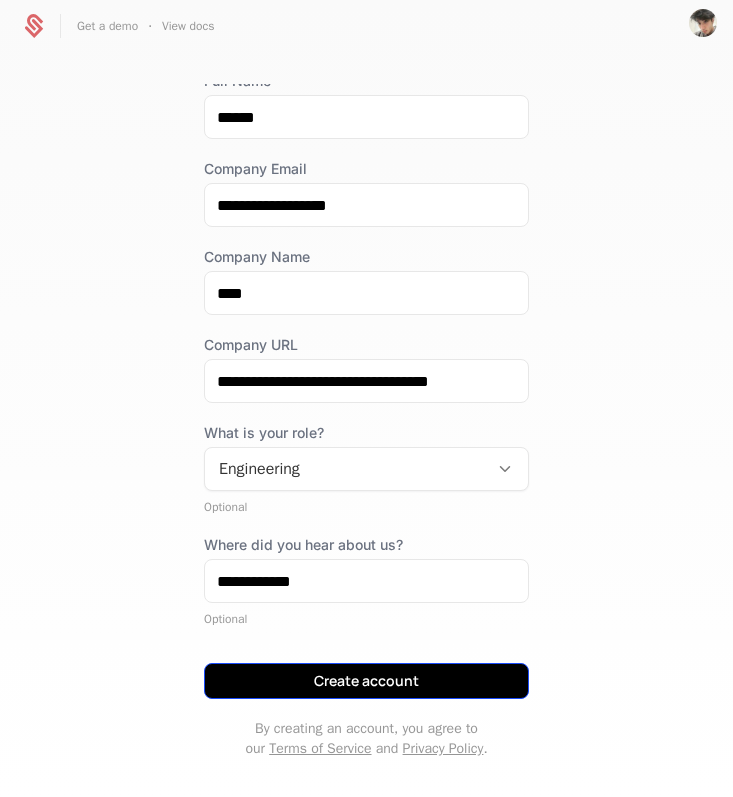 click on "Create account" at bounding box center (366, 681) 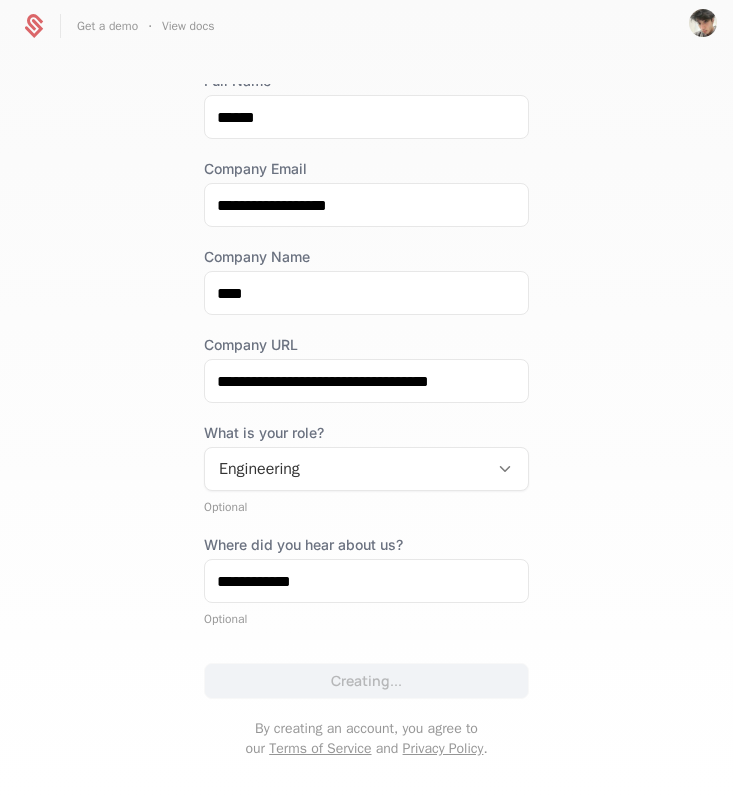 scroll, scrollTop: 0, scrollLeft: 0, axis: both 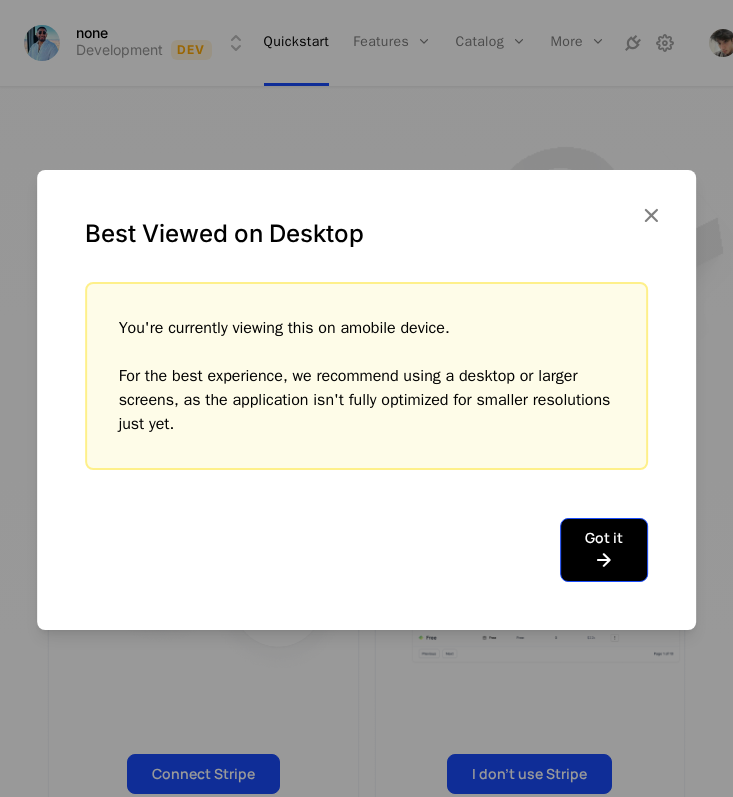 click at bounding box center [604, 560] 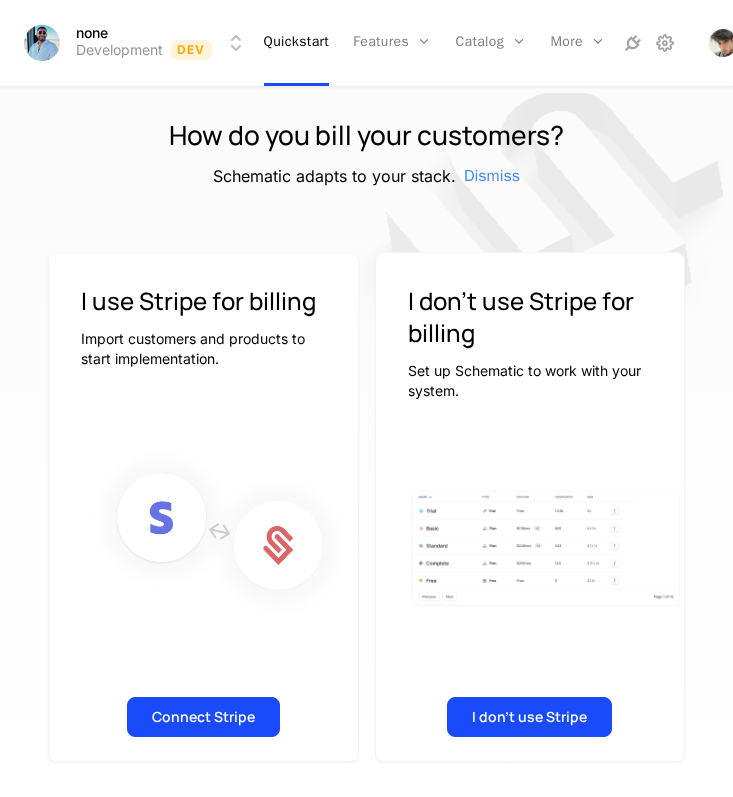 scroll, scrollTop: 0, scrollLeft: 0, axis: both 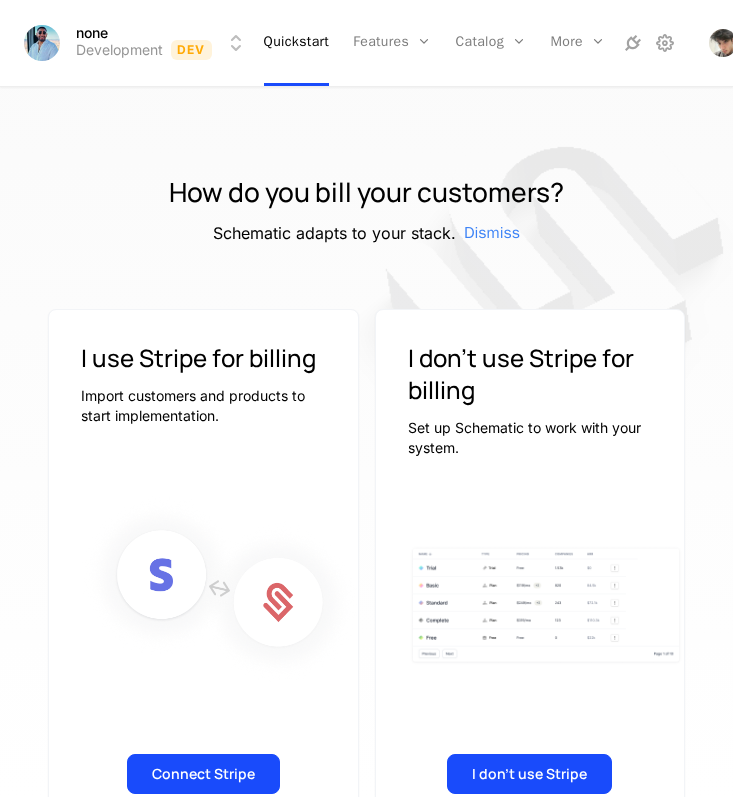 click on "none Development Dev Quickstart Features Features Flags Catalog Plans Add Ons Configuration More Companies Events Components How do you bill your customers? Schematic adapts to your stack. Dismiss I use Stripe for billing Import customers and products to start implementation. Connect Stripe I don't use Stripe for billing Set up Schematic to work with your system. I don't use Stripe" at bounding box center [366, 398] 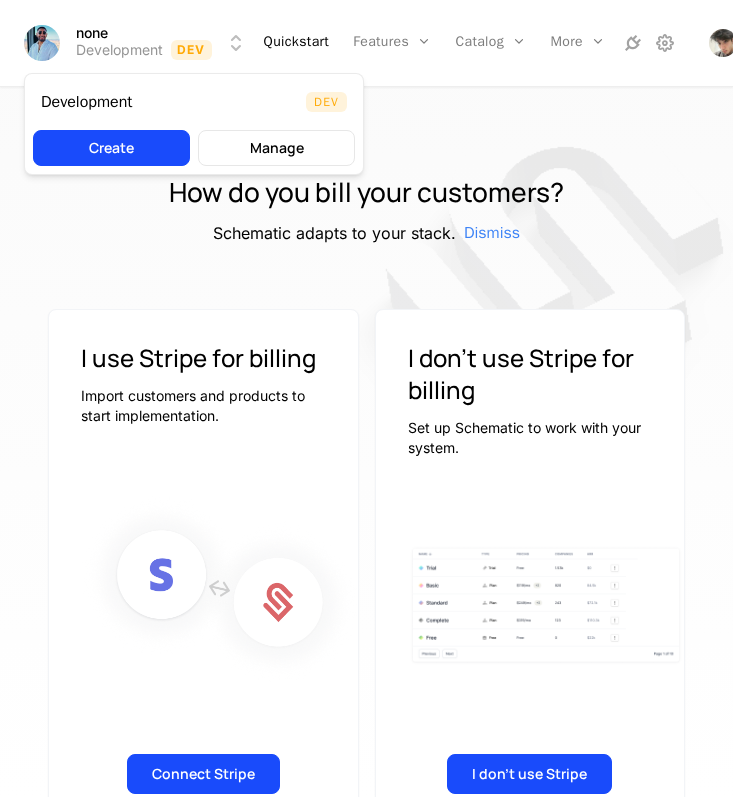 click on "none Development Dev Create Manage" at bounding box center (366, 398) 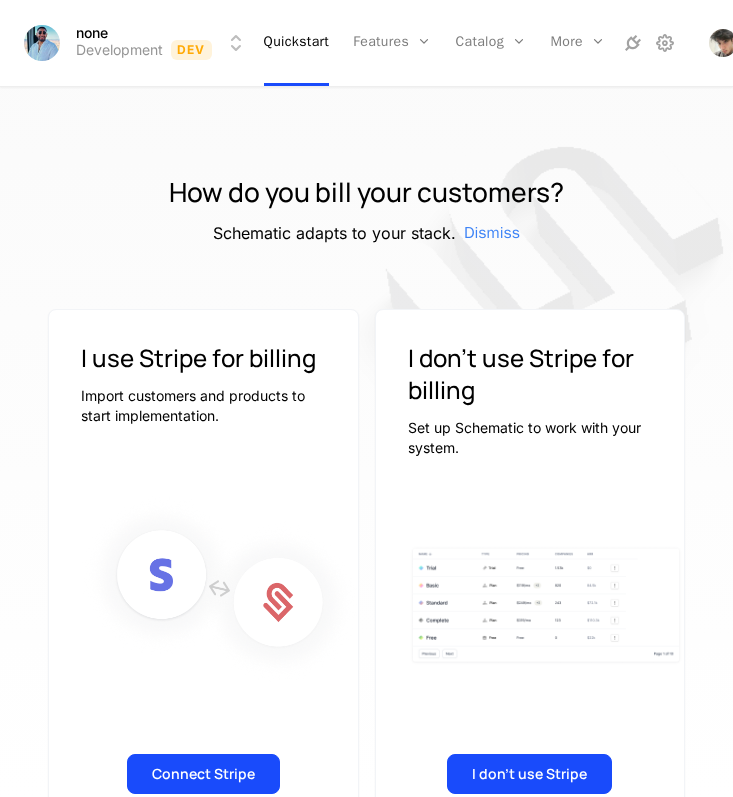 scroll, scrollTop: 57, scrollLeft: 0, axis: vertical 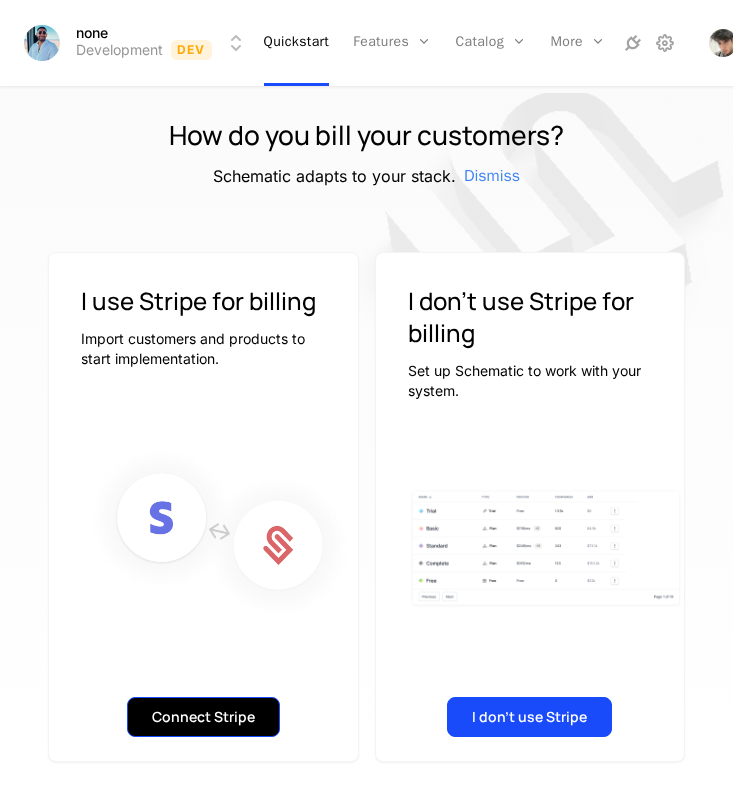 click on "Connect Stripe" at bounding box center (203, 717) 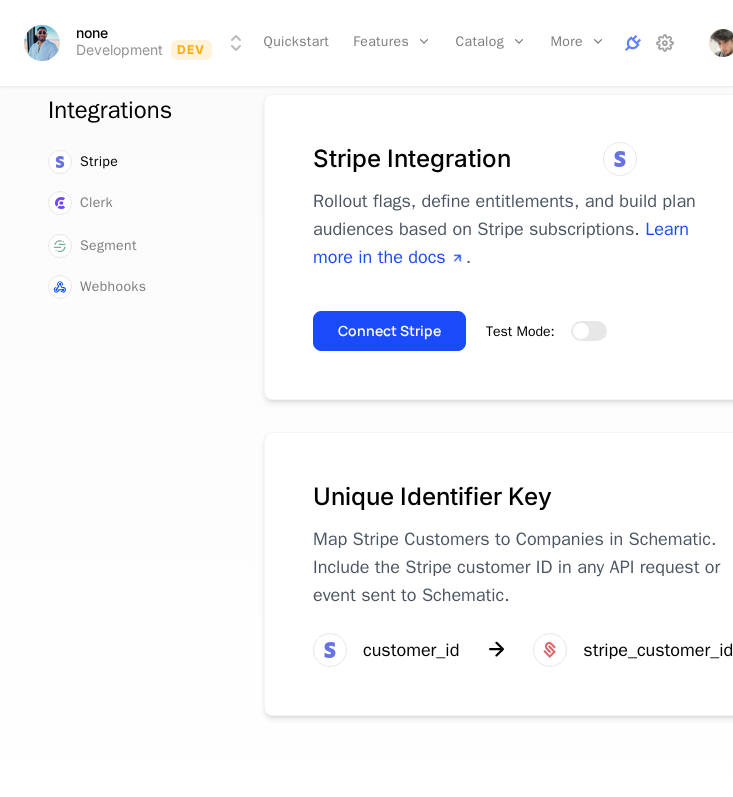 scroll, scrollTop: 47, scrollLeft: 65, axis: both 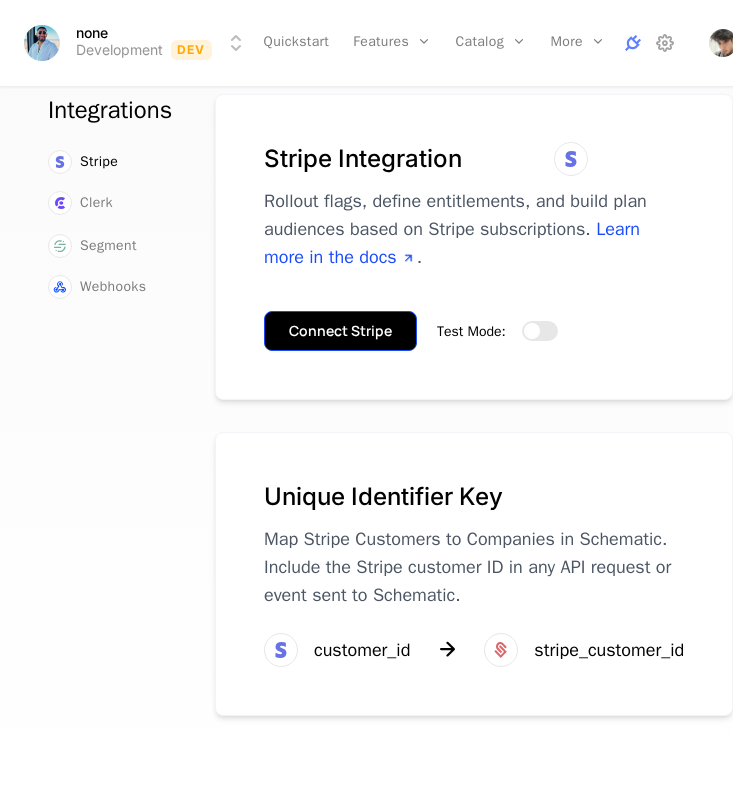 click on "Connect Stripe" at bounding box center [340, 331] 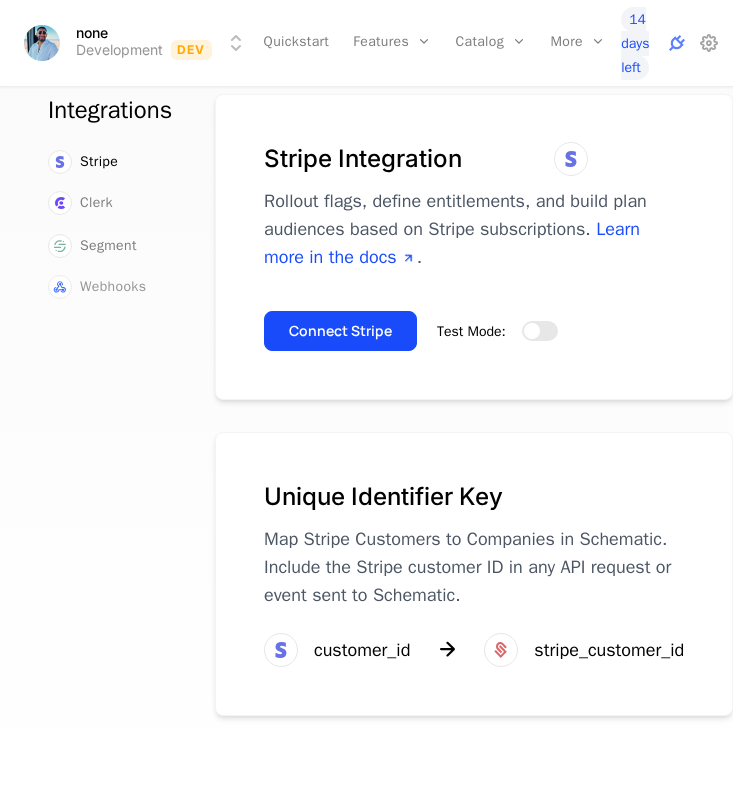 scroll, scrollTop: 0, scrollLeft: 65, axis: horizontal 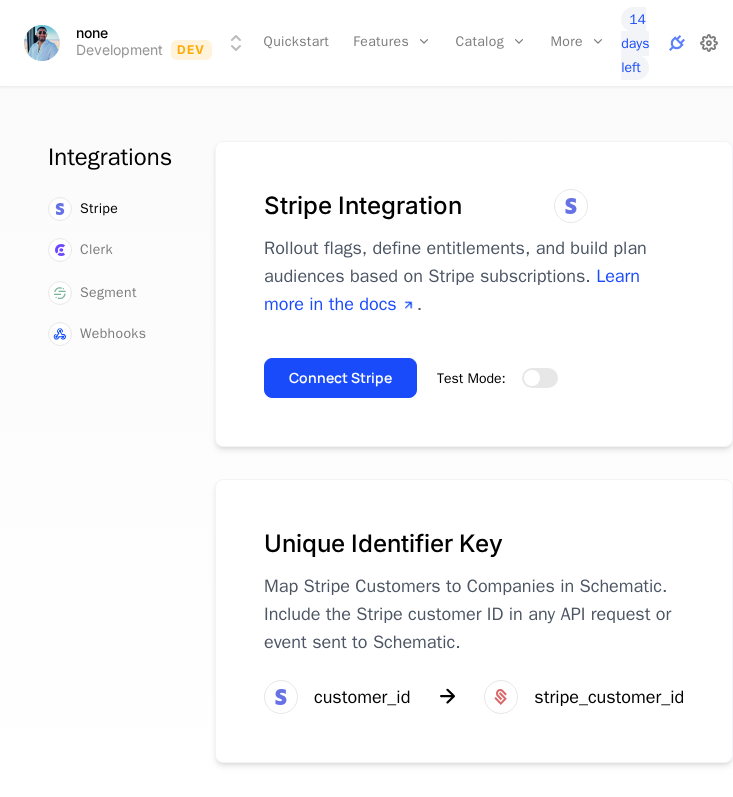 click at bounding box center (709, 43) 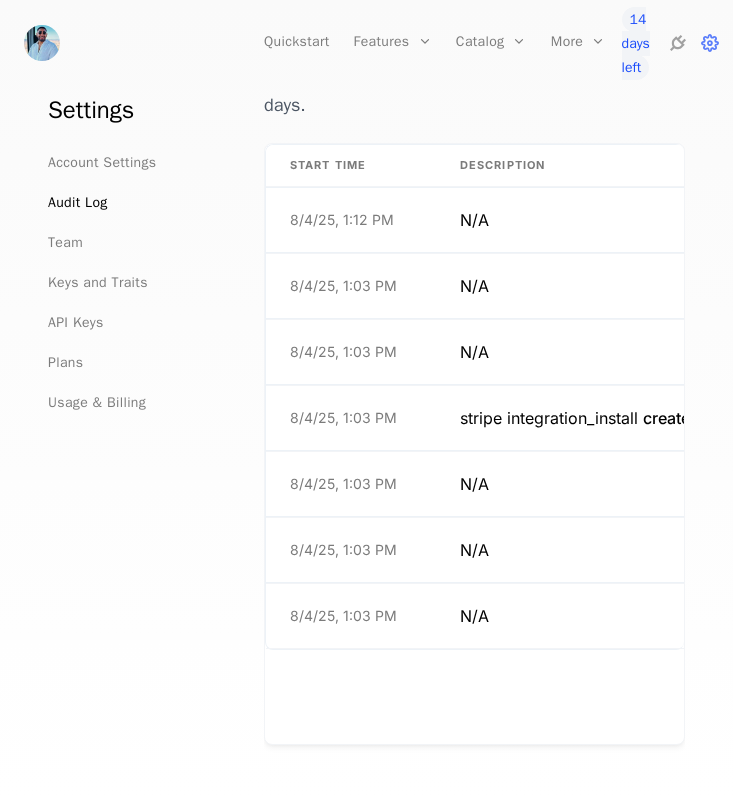 scroll, scrollTop: 0, scrollLeft: 0, axis: both 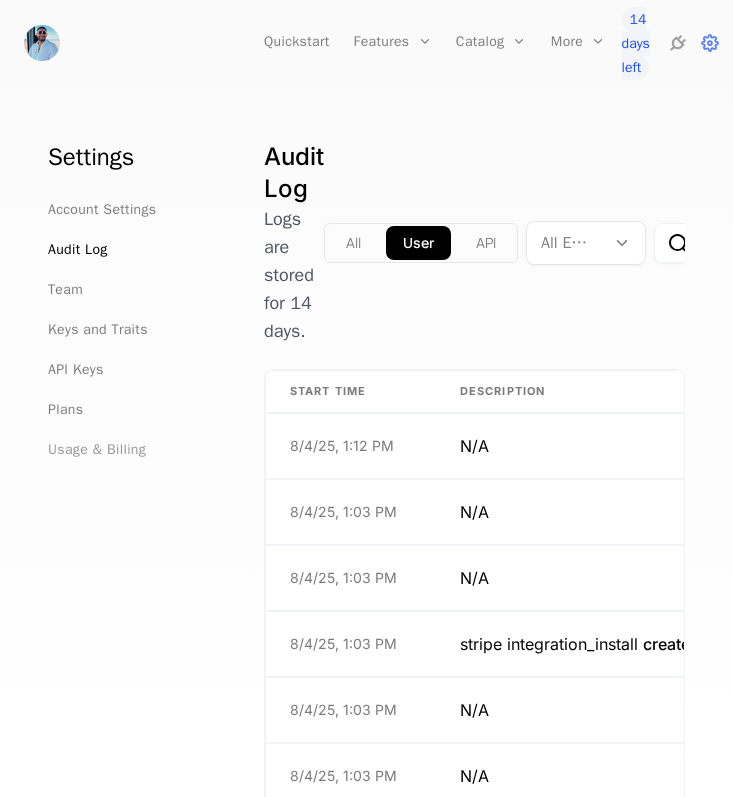 click on "Usage & Billing" at bounding box center (97, 450) 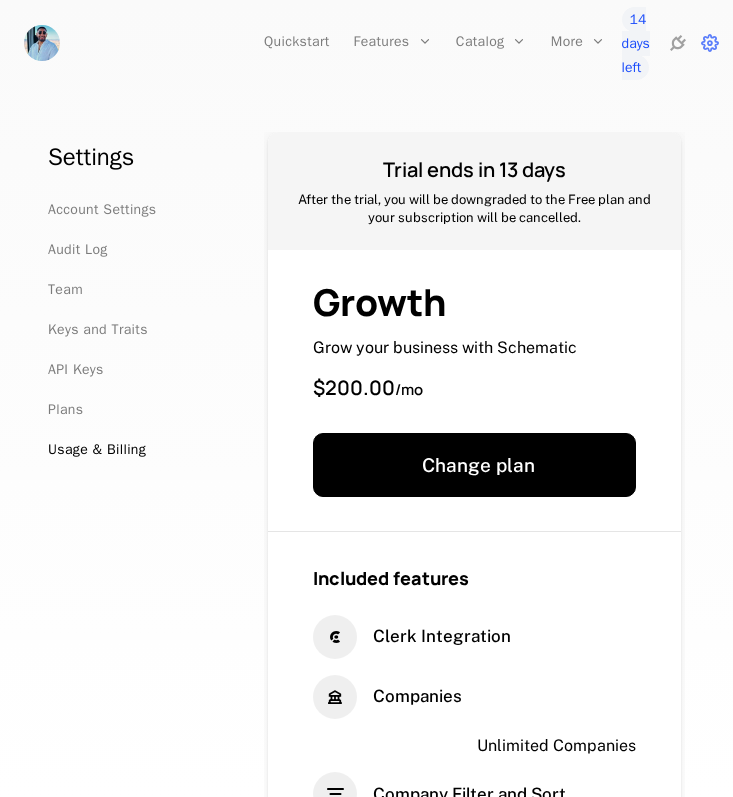 scroll, scrollTop: 0, scrollLeft: 0, axis: both 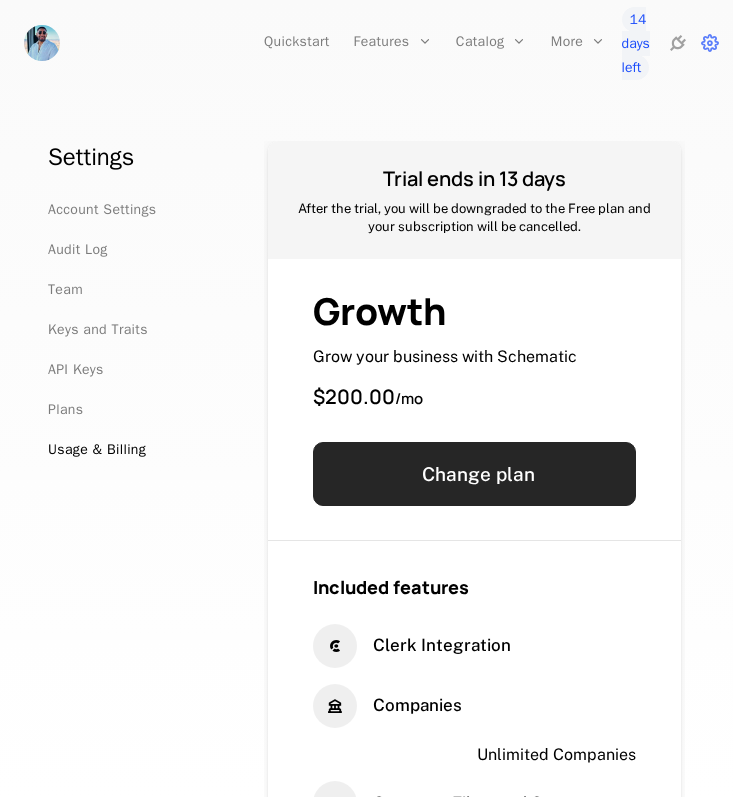 click on "Change plan" at bounding box center (474, 474) 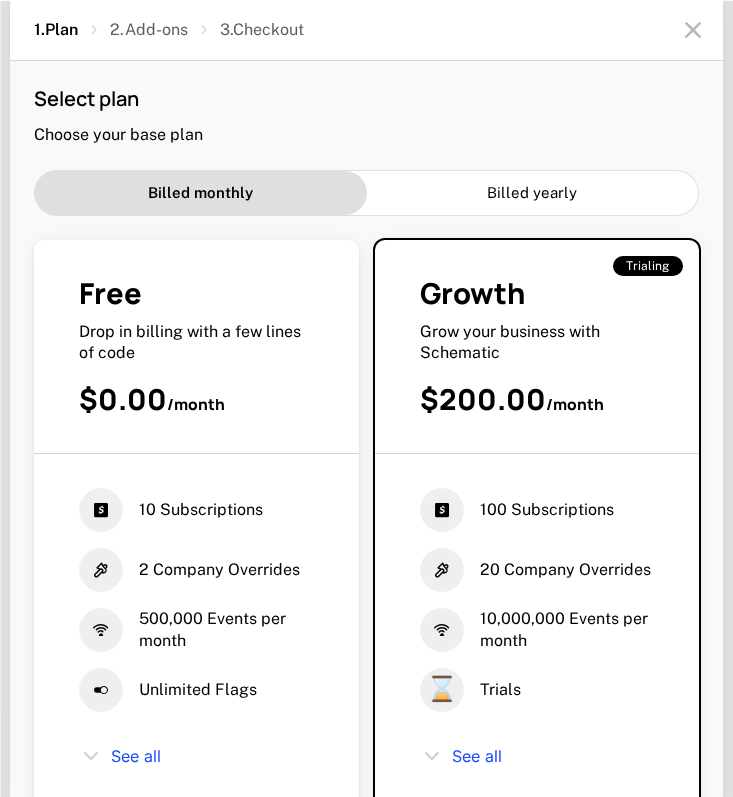 scroll, scrollTop: 233, scrollLeft: 0, axis: vertical 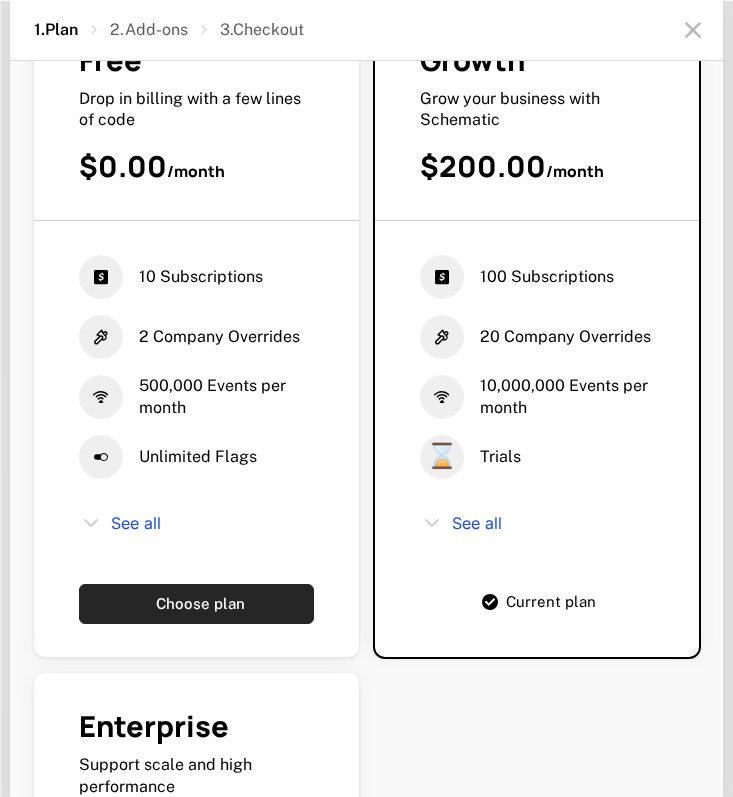 click on "Choose plan" at bounding box center [196, 604] 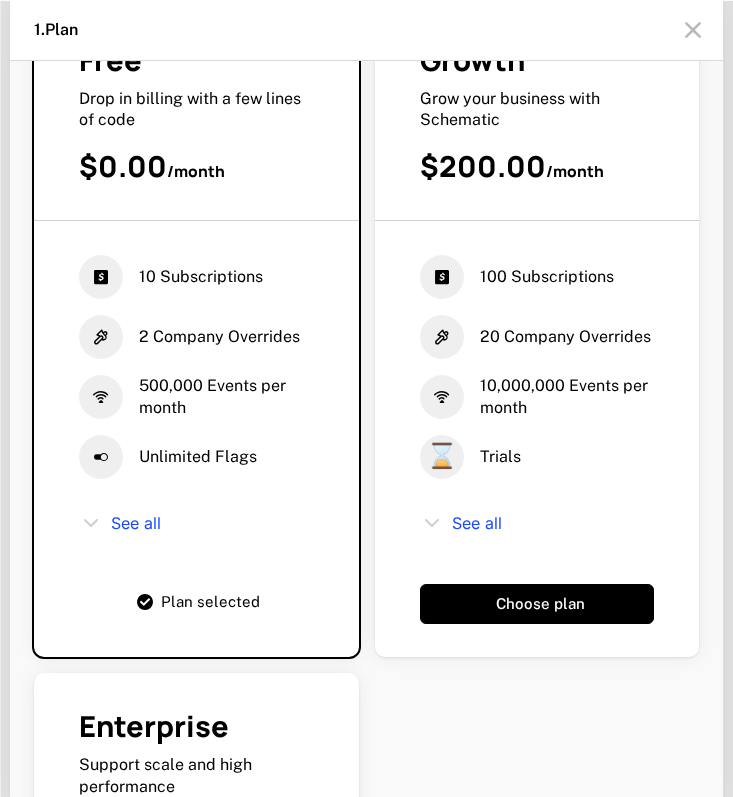 scroll, scrollTop: 0, scrollLeft: 0, axis: both 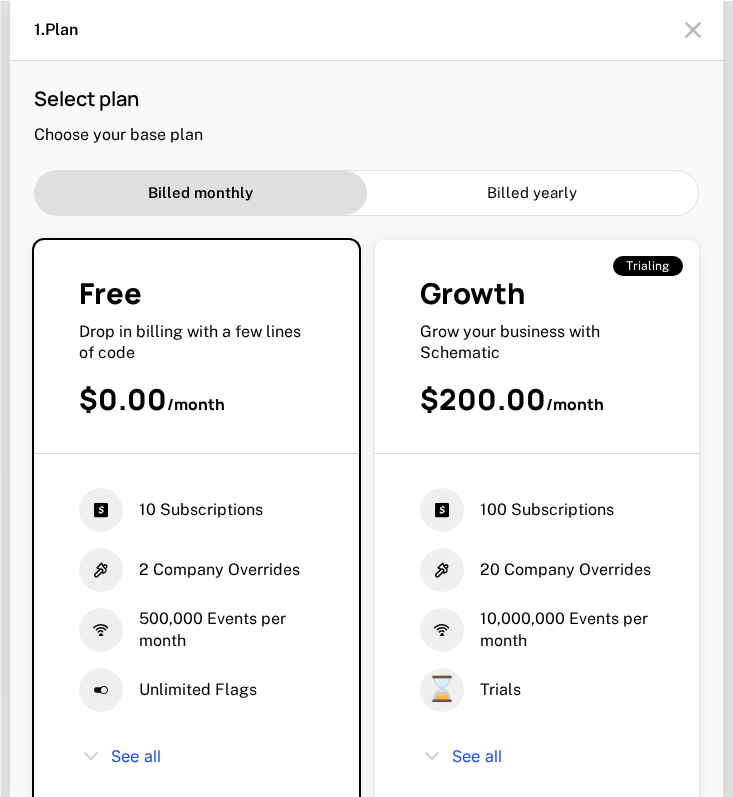 click at bounding box center (693, 30) 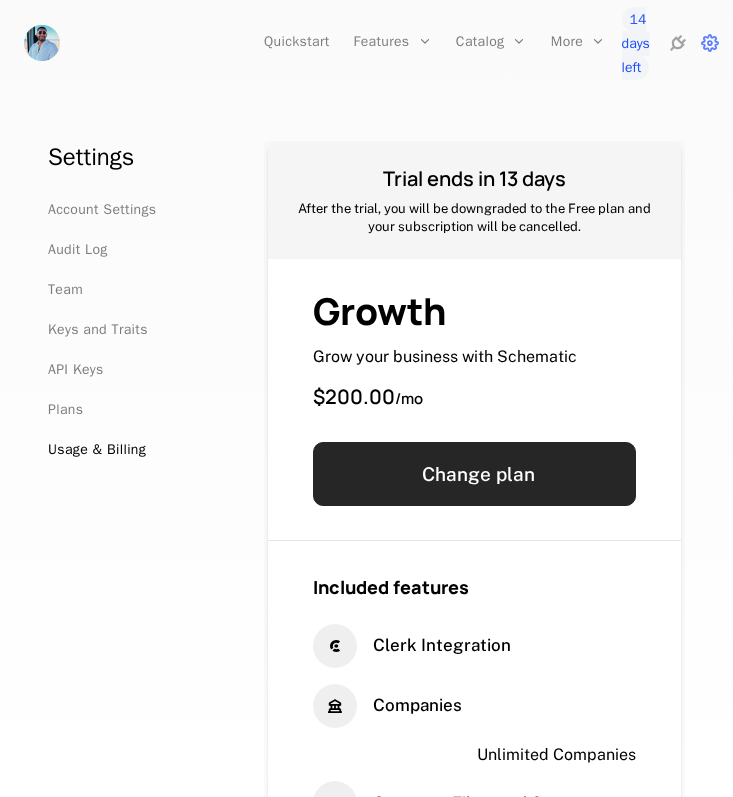 click on "Change plan" at bounding box center (474, 474) 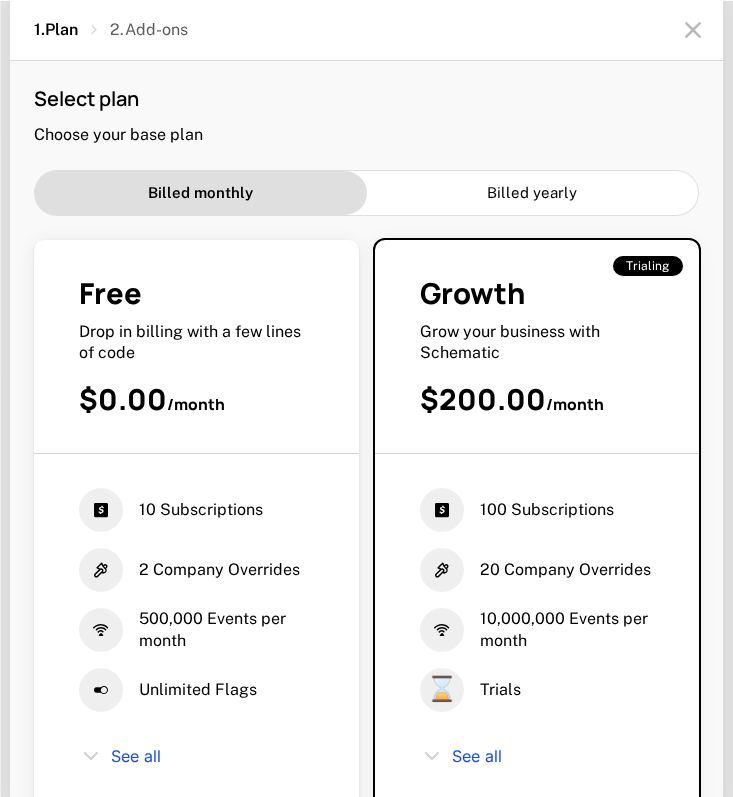 scroll, scrollTop: 340, scrollLeft: 0, axis: vertical 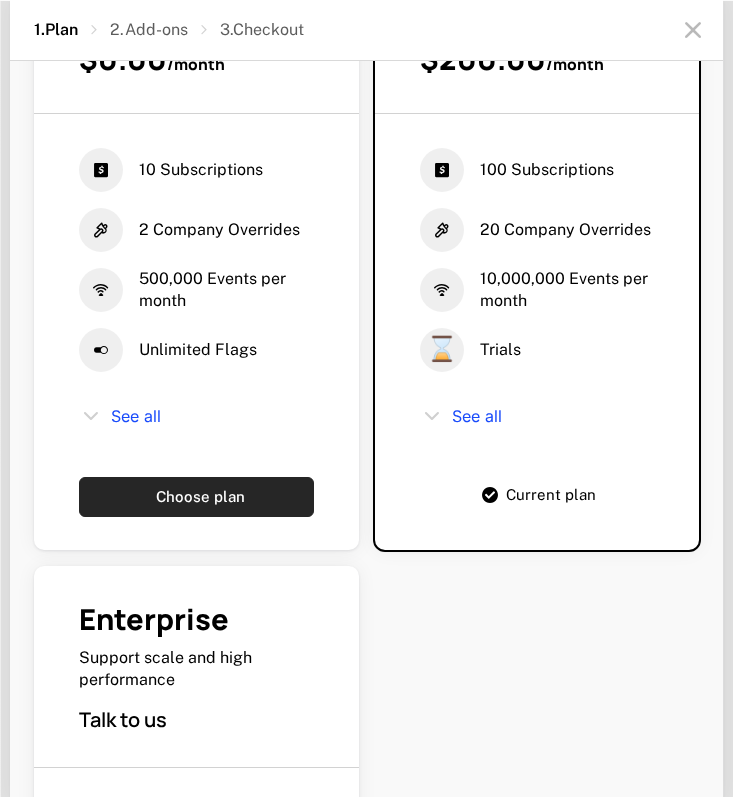 click on "Choose plan" at bounding box center (196, 497) 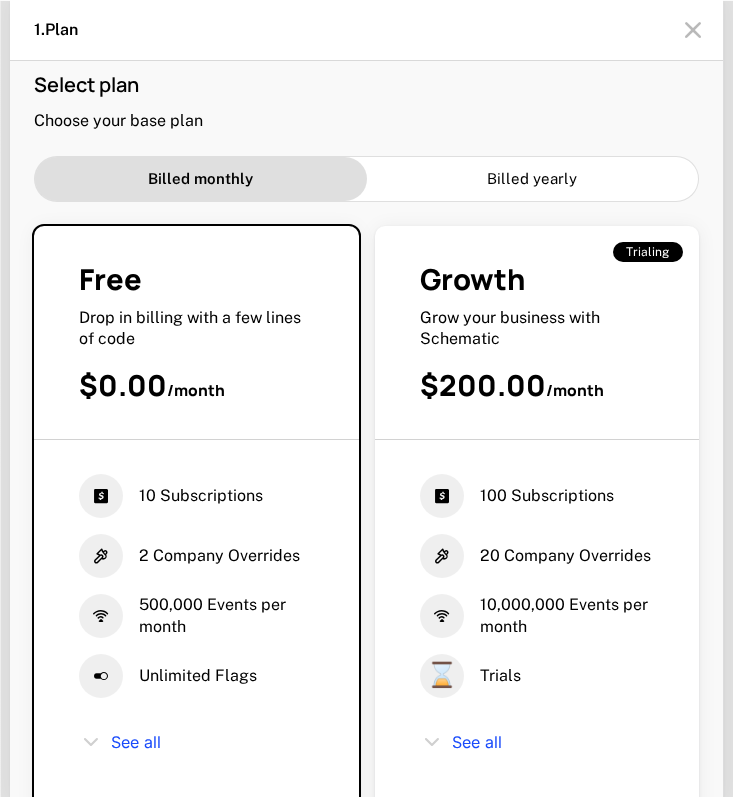 scroll, scrollTop: 0, scrollLeft: 0, axis: both 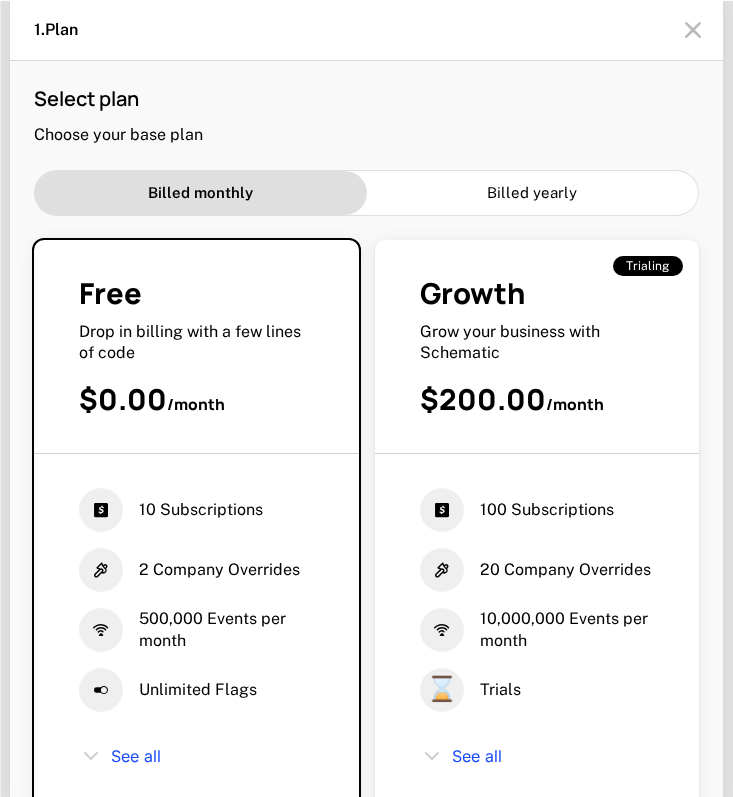 click at bounding box center [693, 30] 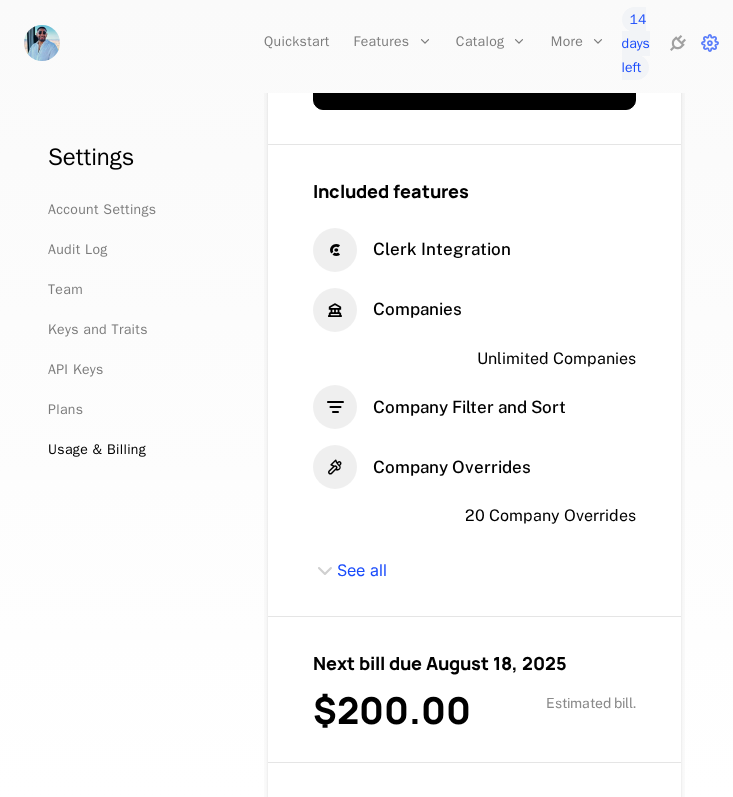 scroll, scrollTop: 0, scrollLeft: 0, axis: both 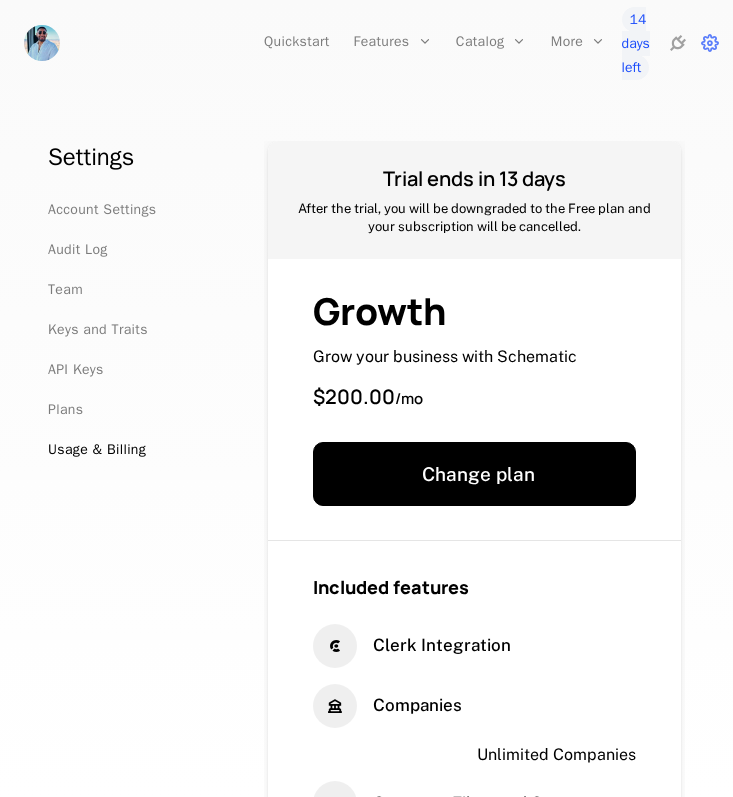 click at bounding box center [42, 43] 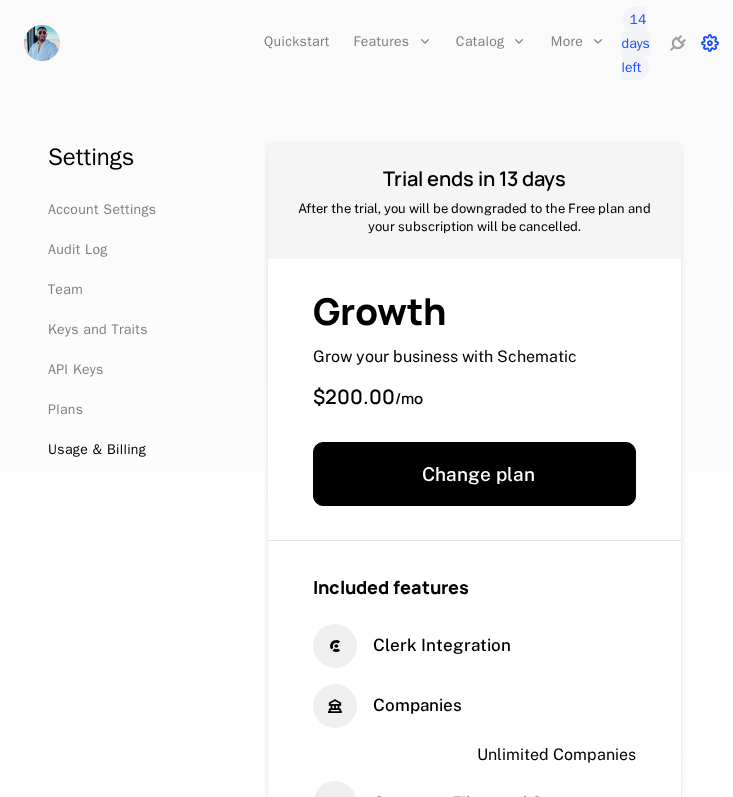 click at bounding box center [710, 43] 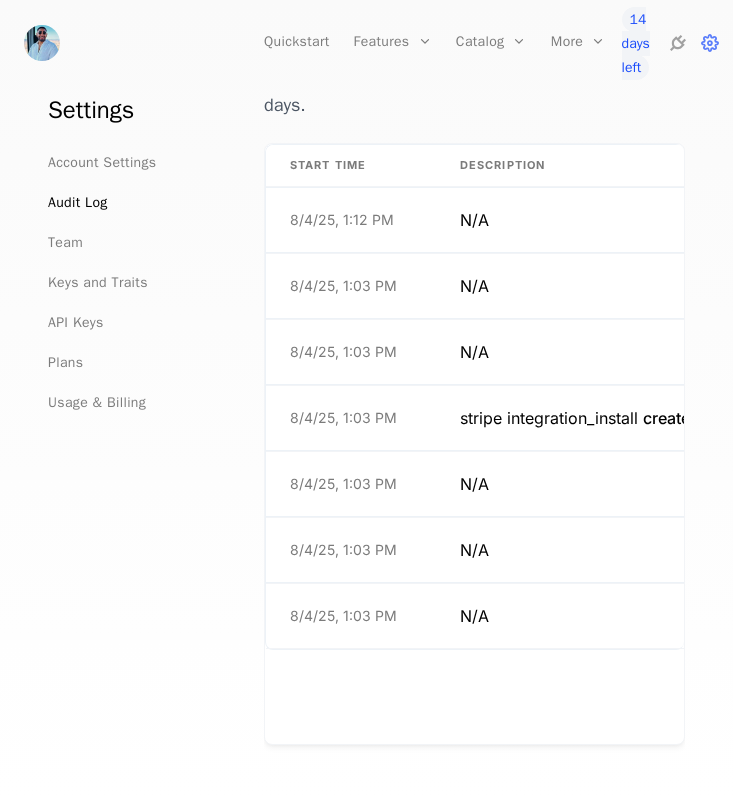 scroll, scrollTop: 0, scrollLeft: 0, axis: both 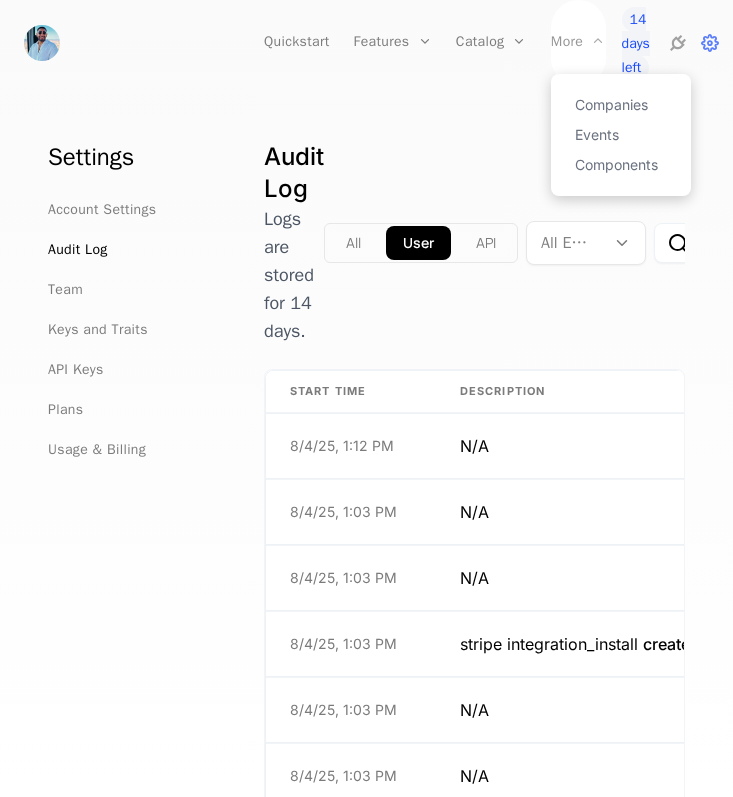 click on "More" at bounding box center [578, 43] 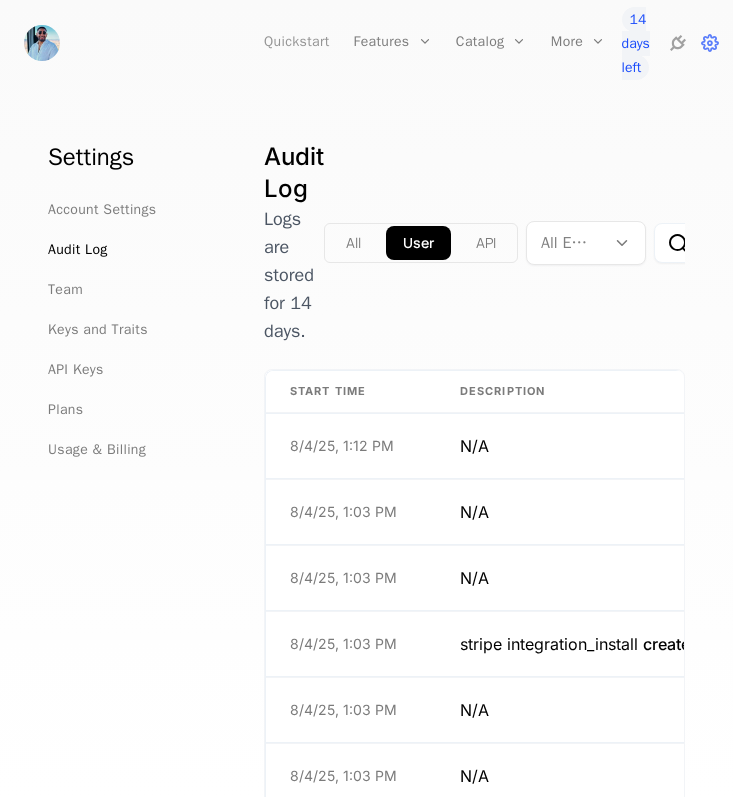 click on "Quickstart" at bounding box center (297, 43) 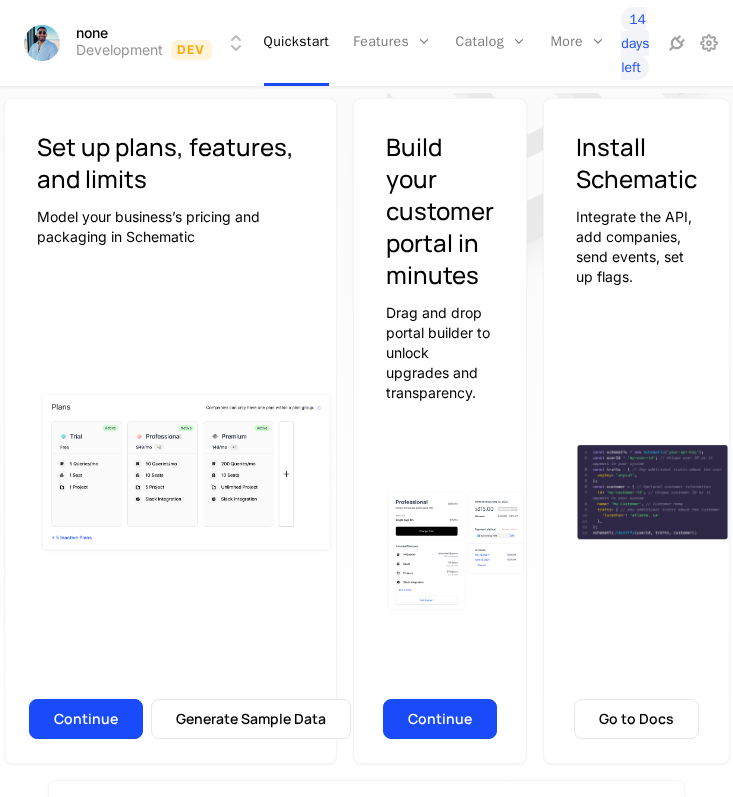 scroll, scrollTop: 180, scrollLeft: 0, axis: vertical 